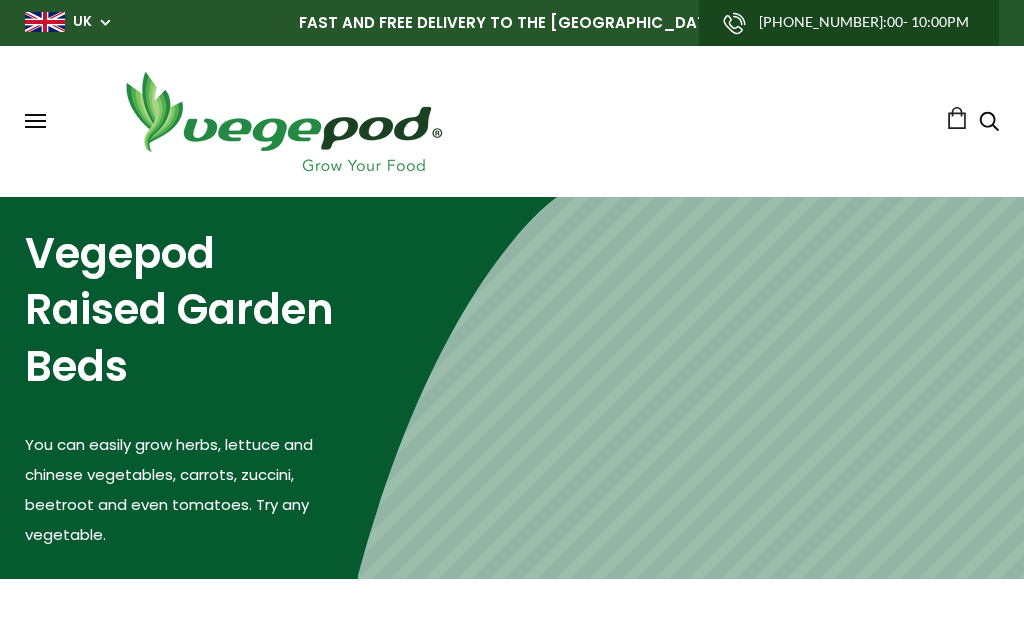 scroll, scrollTop: 0, scrollLeft: 0, axis: both 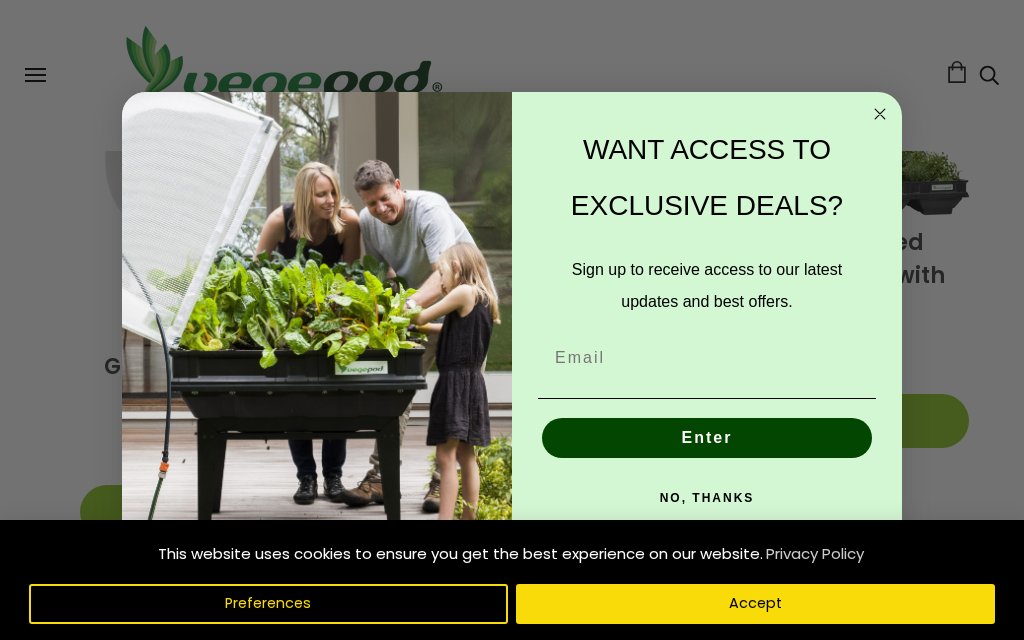 type on "mlindon865@gmail.com" 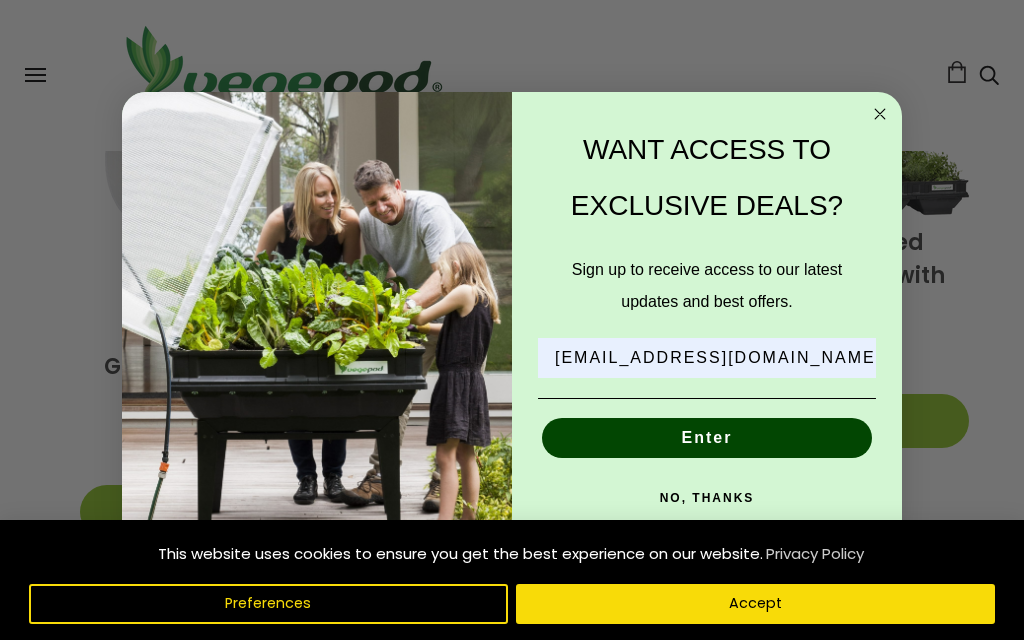 click on "Enter" at bounding box center [707, 438] 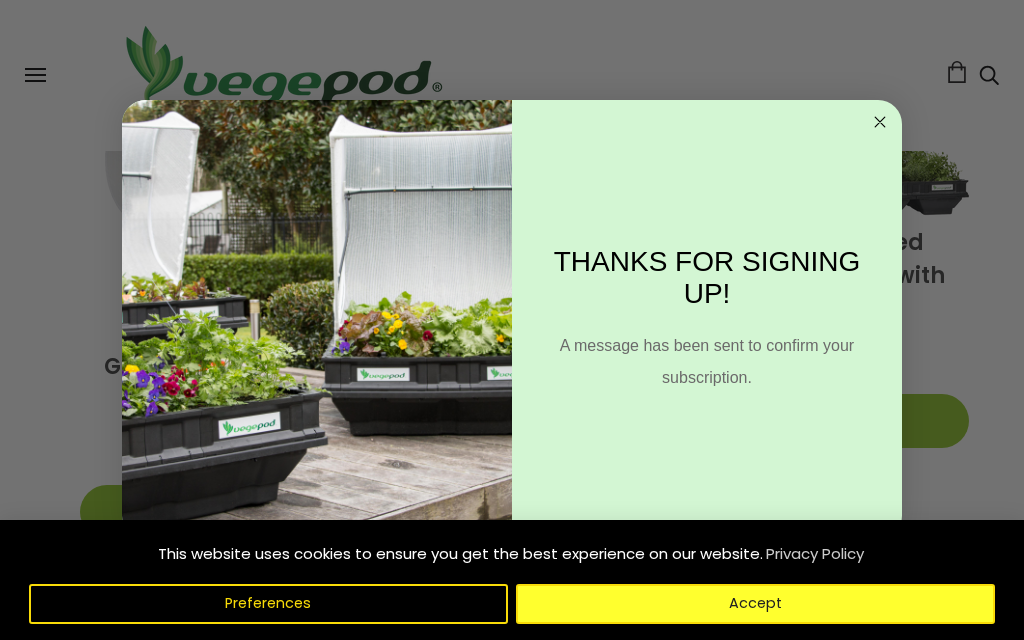 click on "Accept" at bounding box center (755, 604) 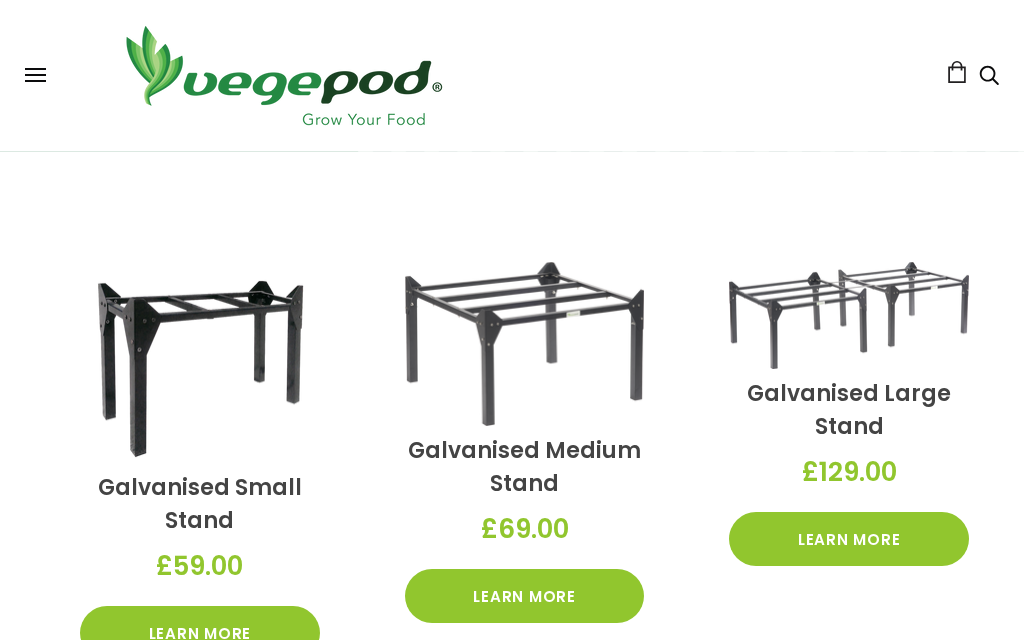 scroll, scrollTop: 1546, scrollLeft: 0, axis: vertical 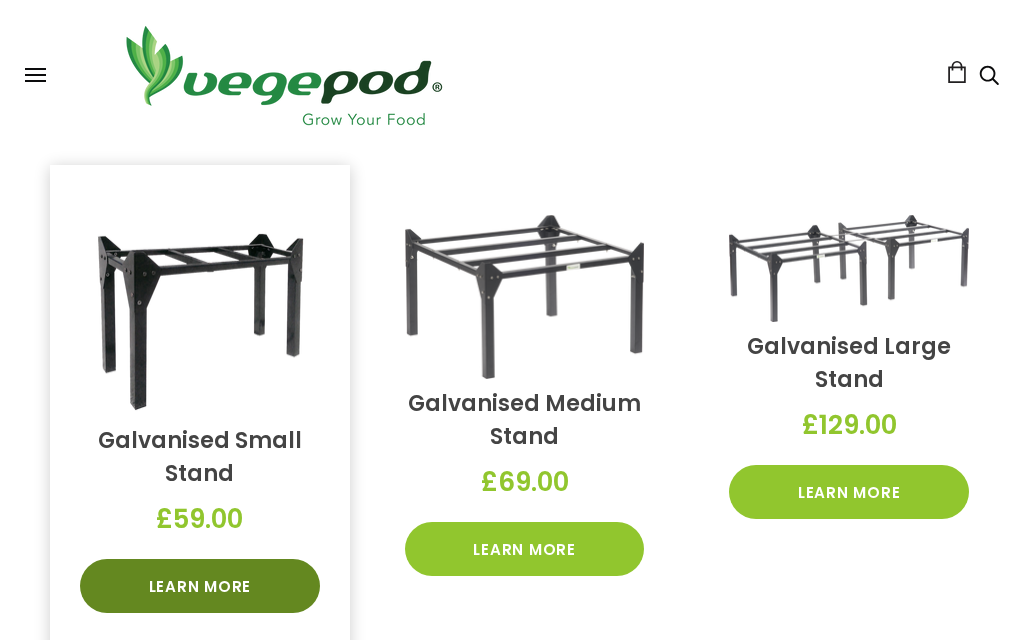 click on "Learn More" at bounding box center (200, 586) 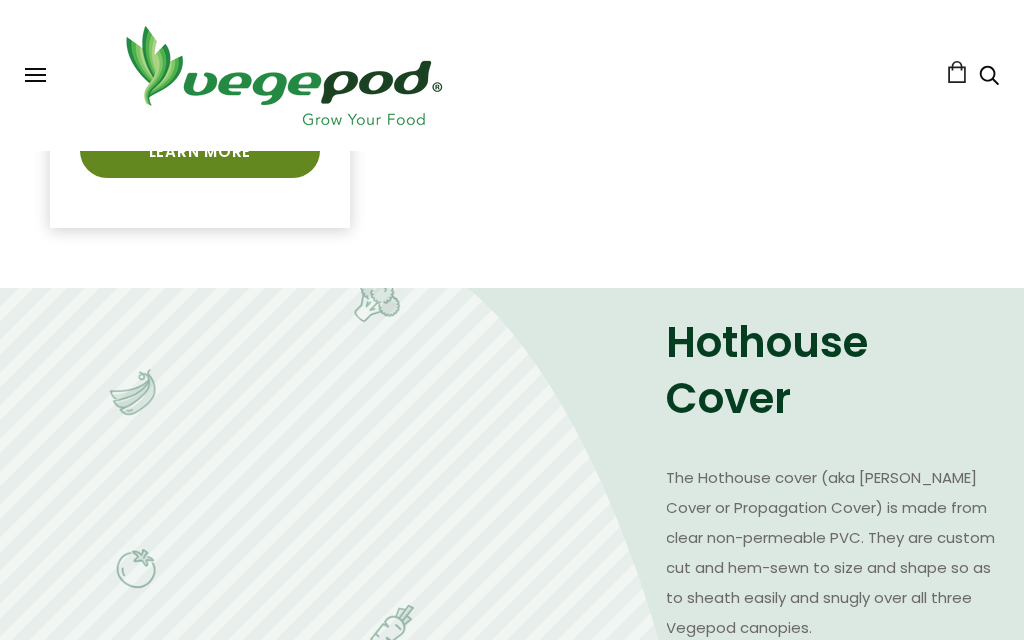 scroll, scrollTop: 1971, scrollLeft: 0, axis: vertical 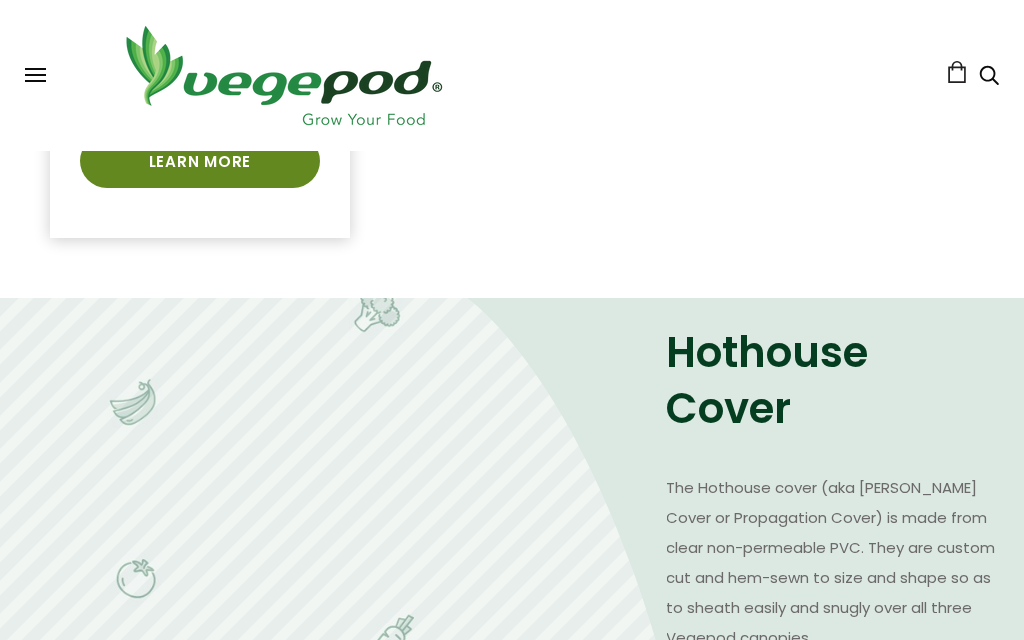 click on "Learn More" at bounding box center (200, 161) 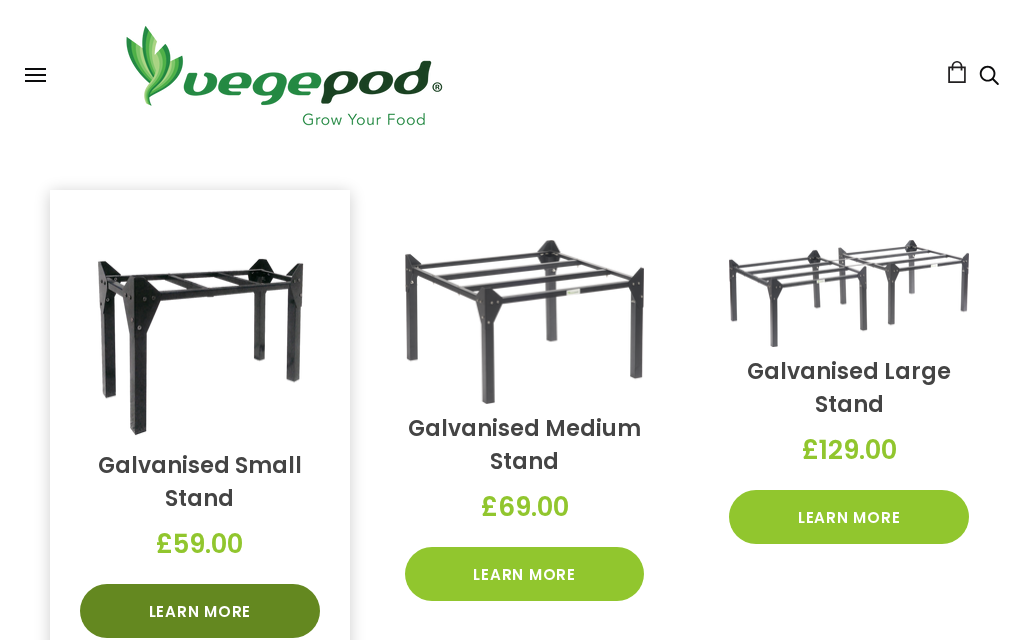 scroll, scrollTop: 1521, scrollLeft: 0, axis: vertical 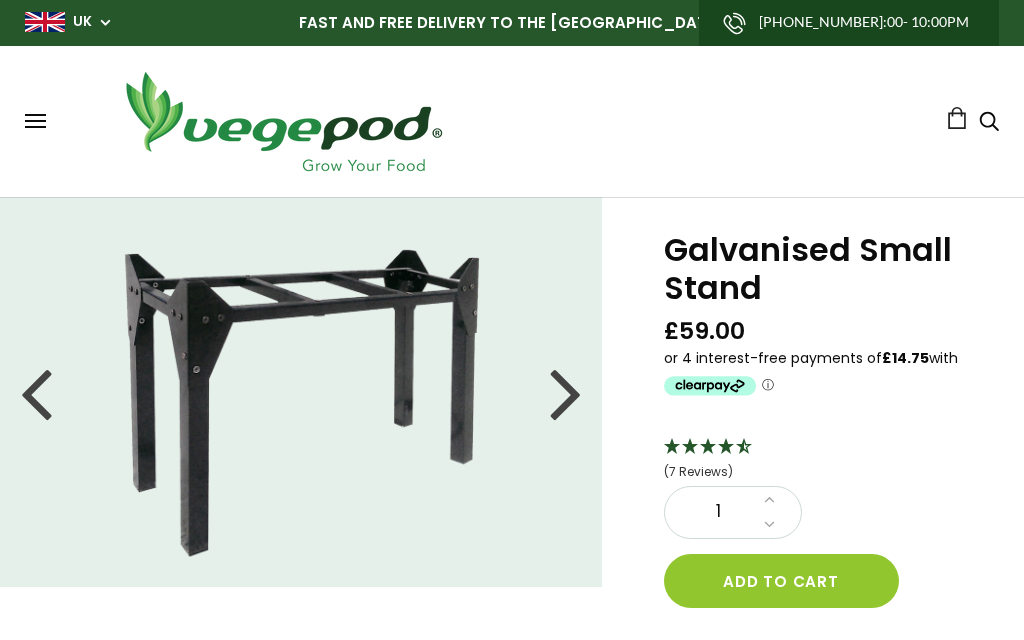 click at bounding box center (566, 392) 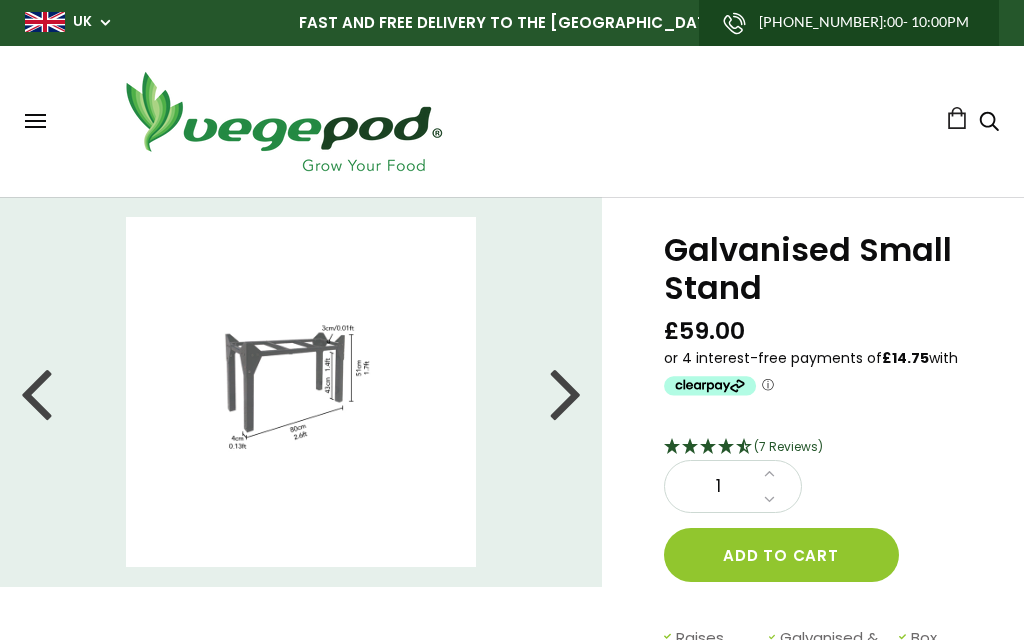 click at bounding box center (566, 392) 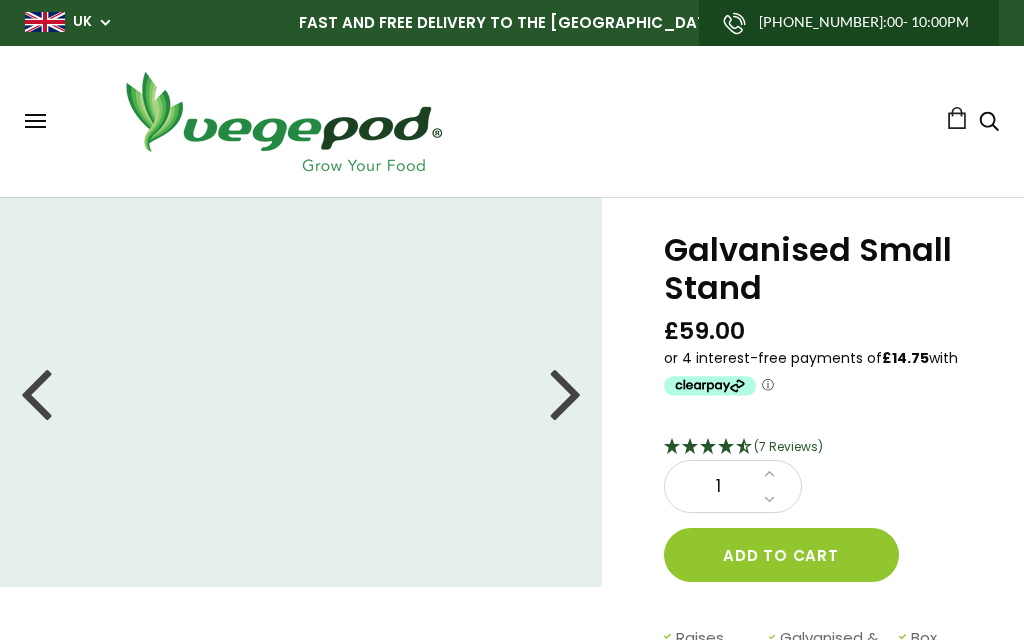 click at bounding box center (566, 392) 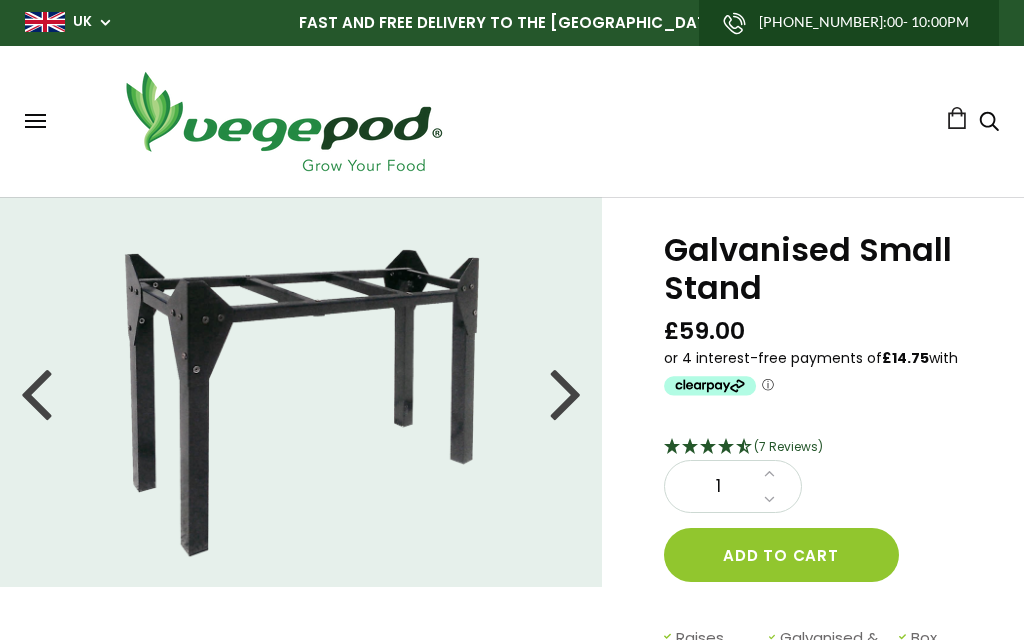 click at bounding box center [566, 392] 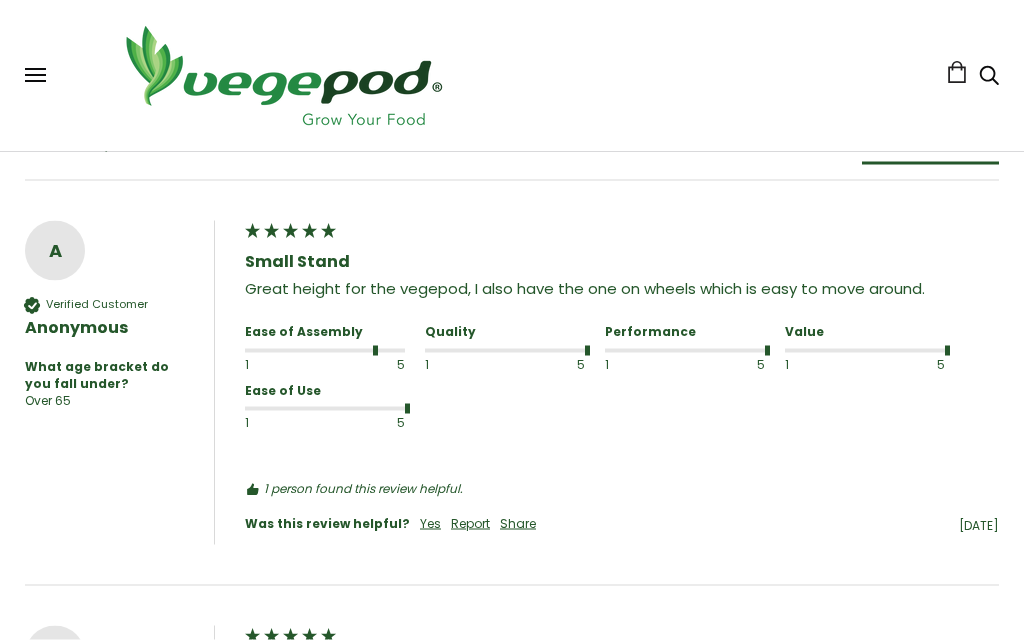 scroll, scrollTop: 1263, scrollLeft: 0, axis: vertical 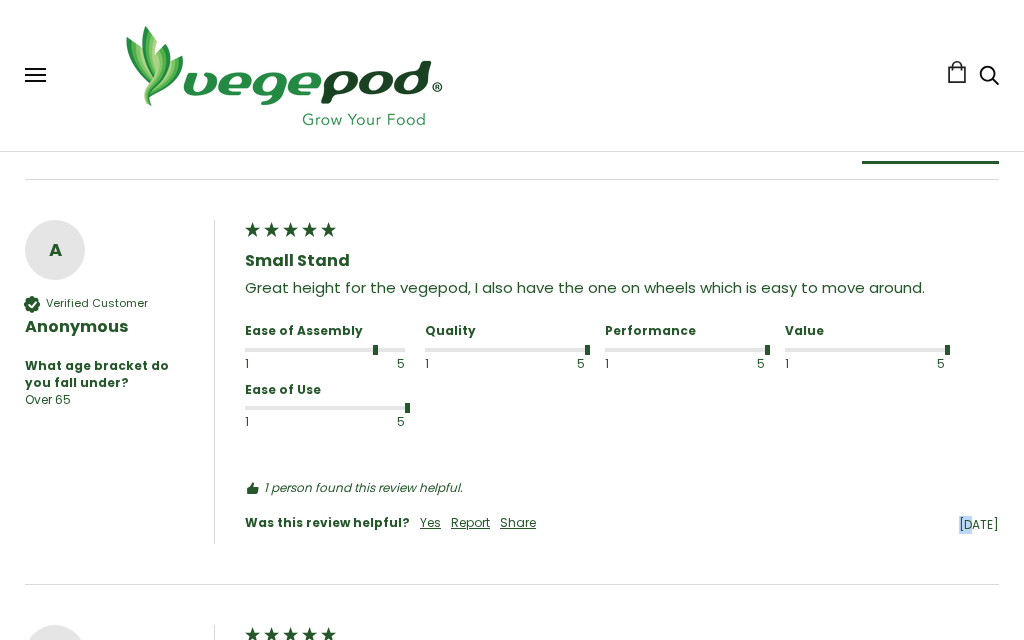 click on "A Verified Customer Anonymous What age bracket do you fall under? Over 65 Small Stand Great height for the vegepod, I also have the one on wheels which is easy to move around. Ease of Assembly 1 5 Quality 1 5 Performance 1 5 Value 1 5 Ease of Use 1 5 1 person found this review helpful. Was this review helpful? Yes Report Share  Twitter   Facebook  Email [DATE]" 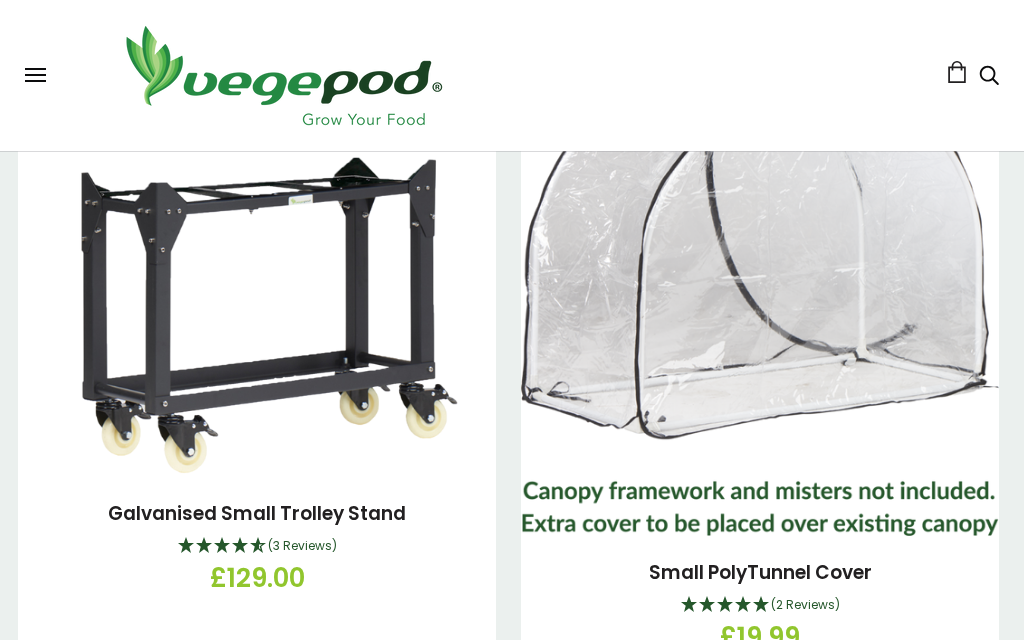 scroll, scrollTop: 2821, scrollLeft: 0, axis: vertical 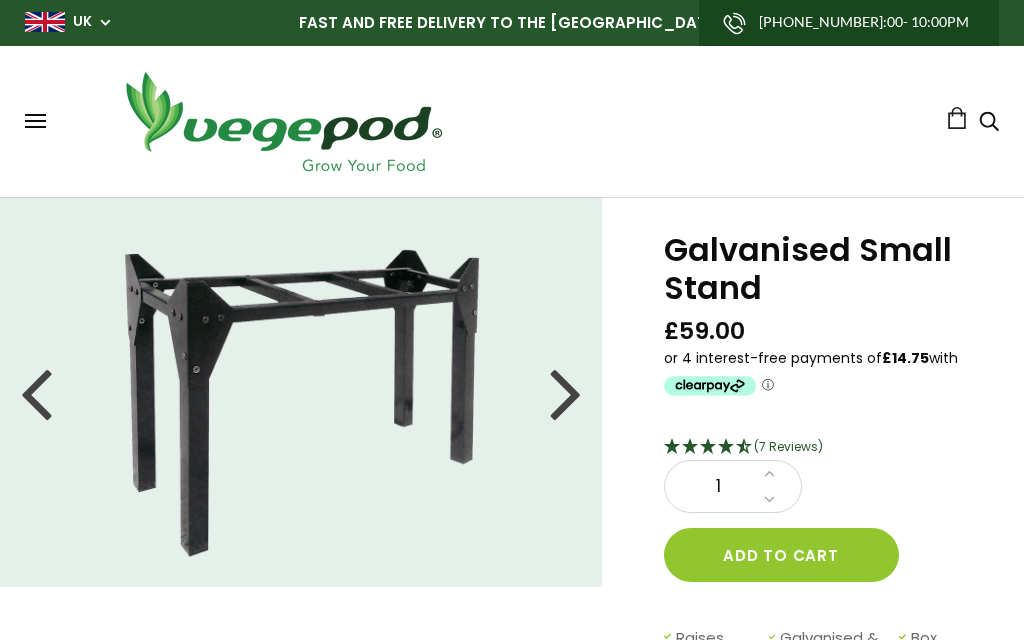 click at bounding box center [566, 392] 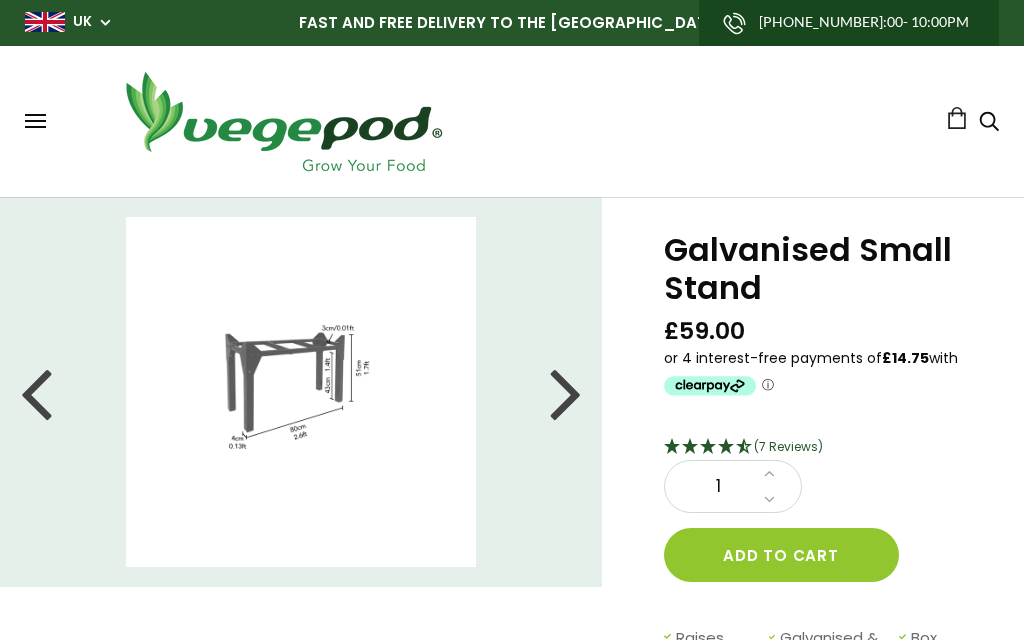 click at bounding box center (566, 392) 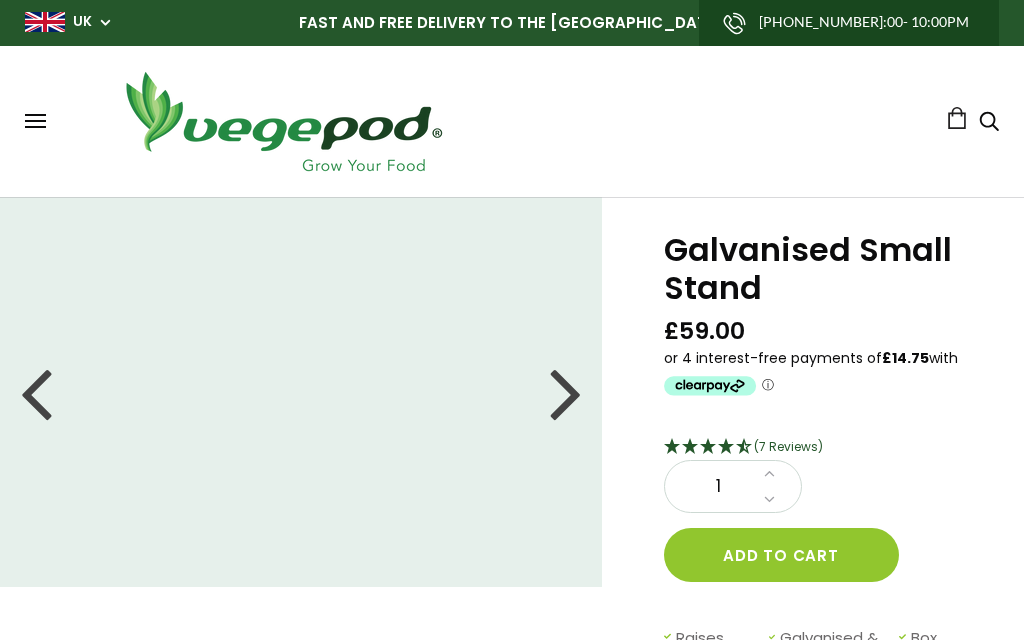 click at bounding box center [566, 392] 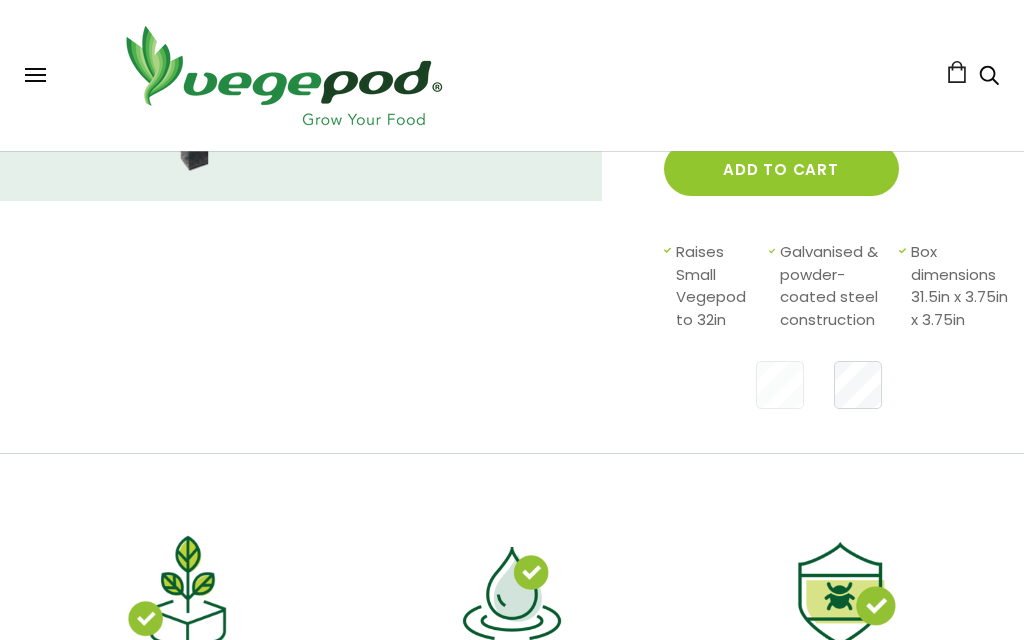 scroll, scrollTop: 374, scrollLeft: 0, axis: vertical 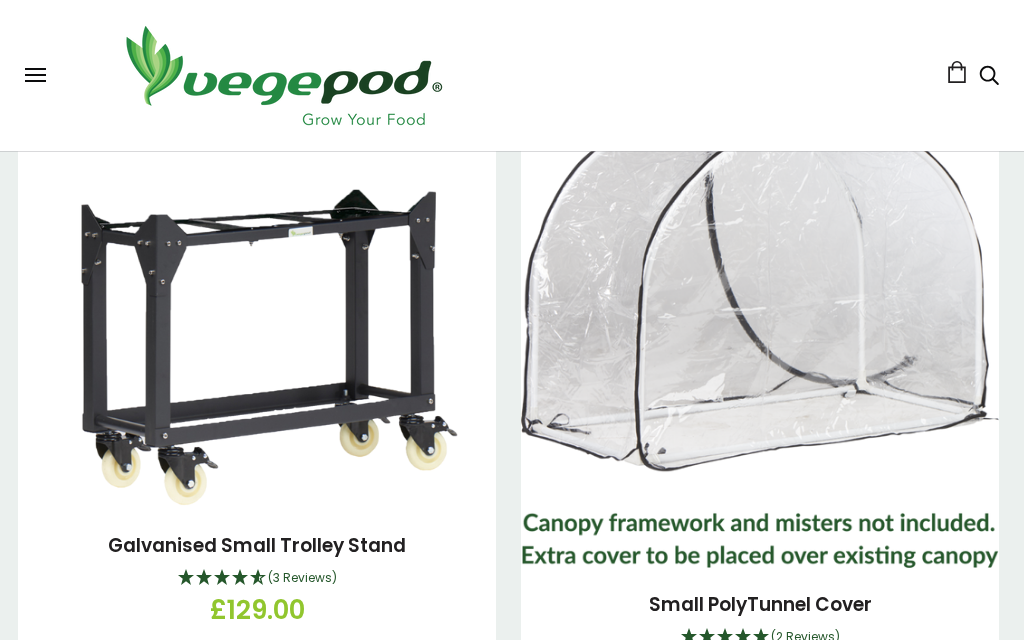 click on "(3 Reviews)" at bounding box center [257, 579] 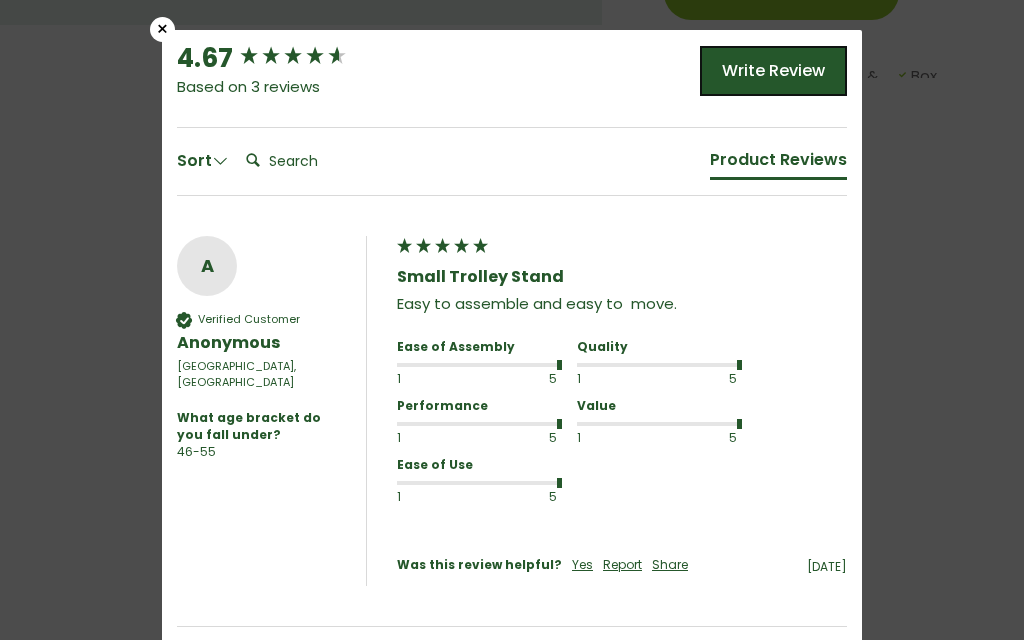 click on "×" at bounding box center [162, 29] 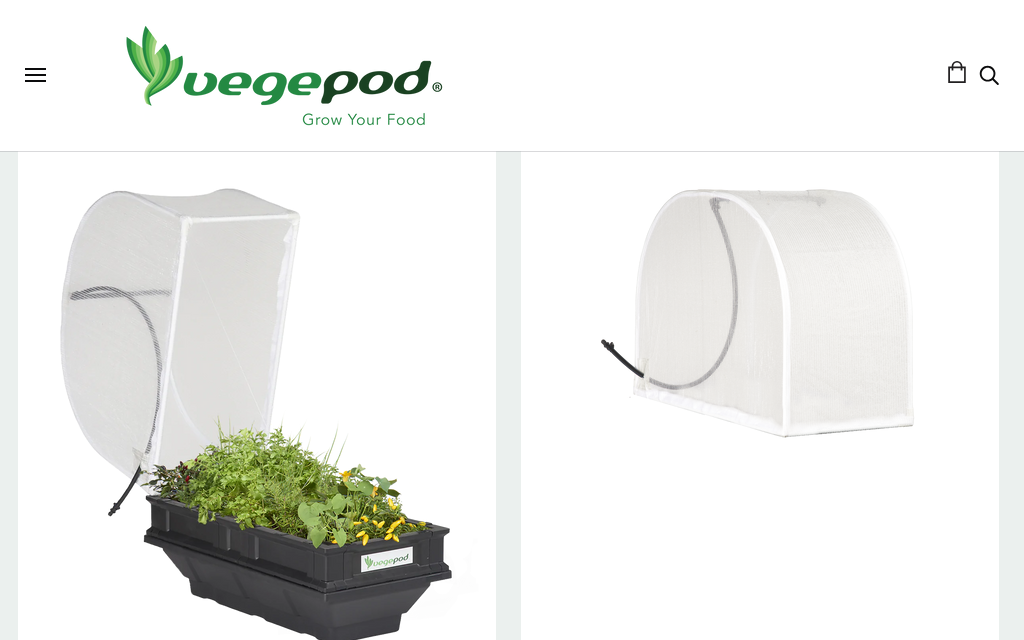 scroll, scrollTop: 2730, scrollLeft: 0, axis: vertical 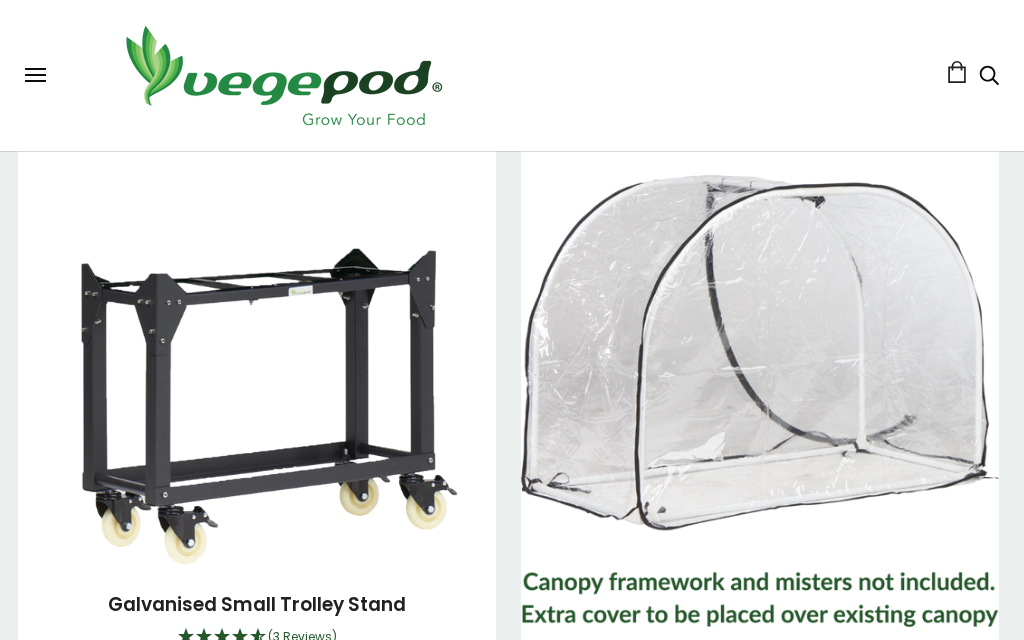 click at bounding box center (257, 401) 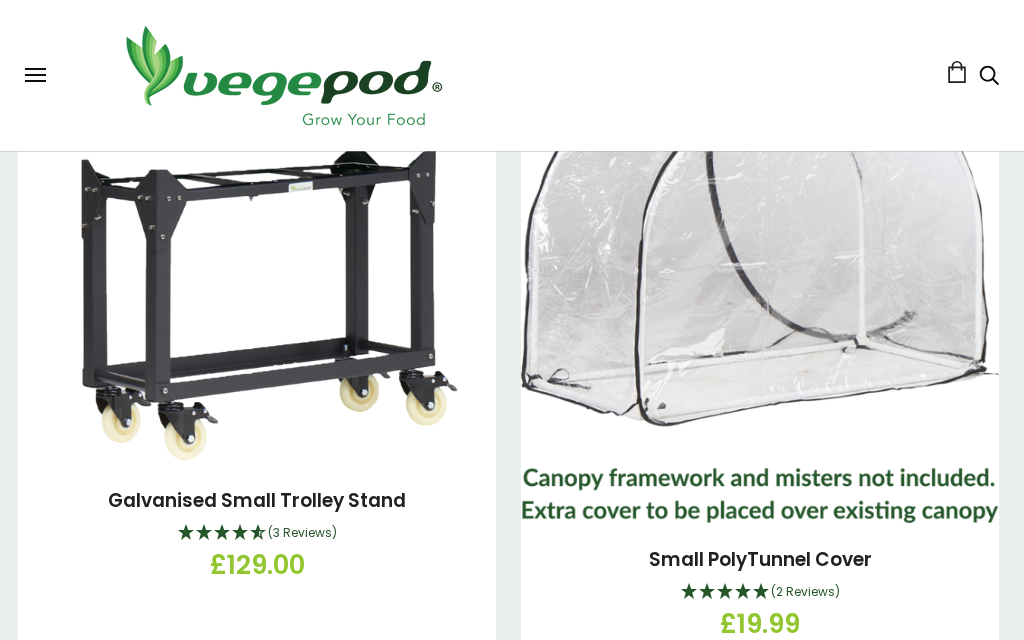 scroll, scrollTop: 2799, scrollLeft: 0, axis: vertical 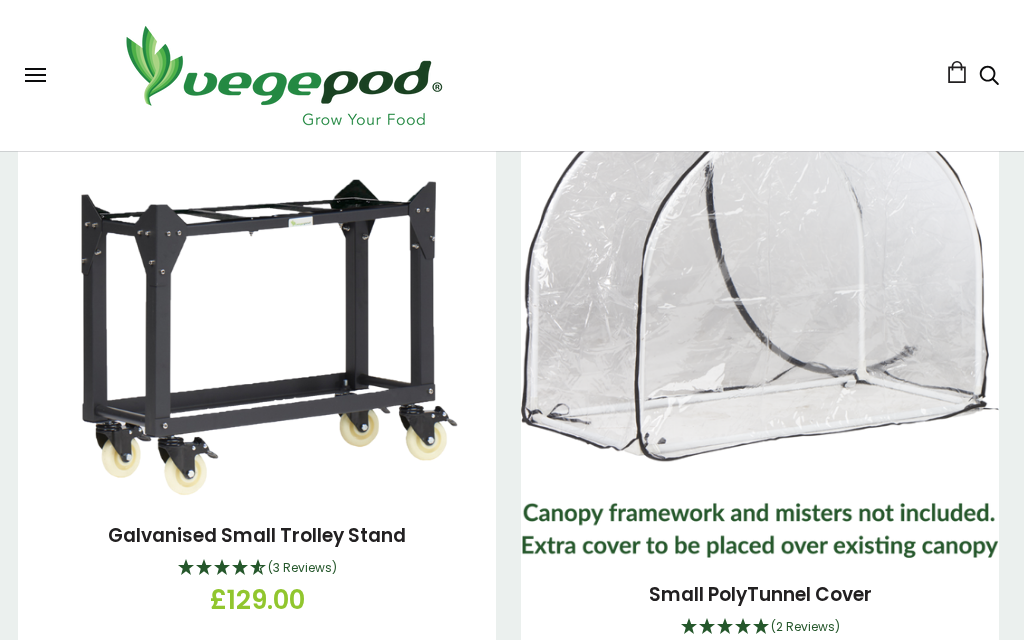 click at bounding box center [257, 332] 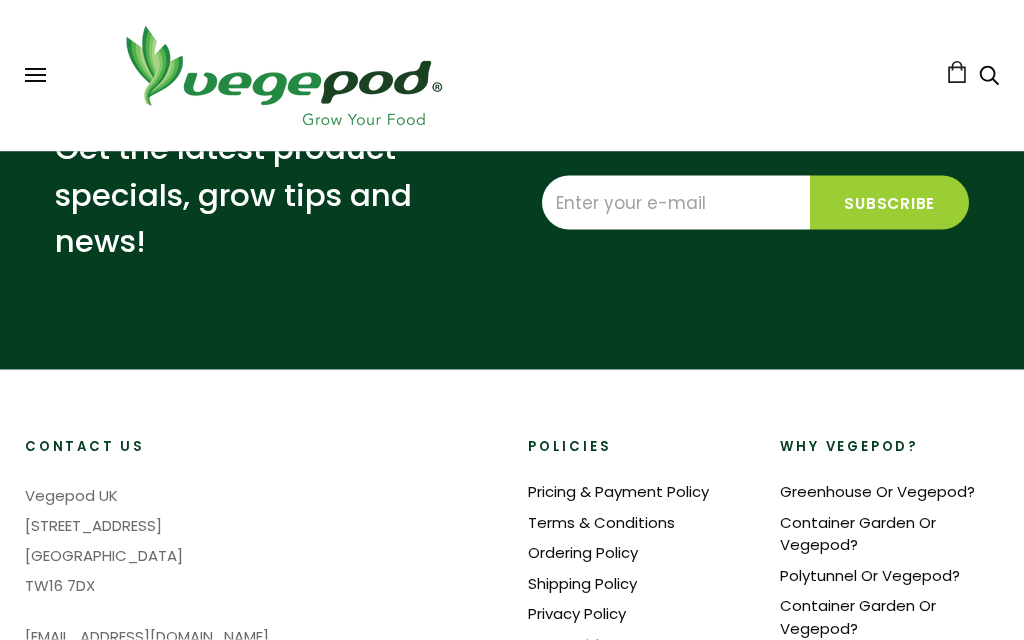 scroll, scrollTop: 3766, scrollLeft: 0, axis: vertical 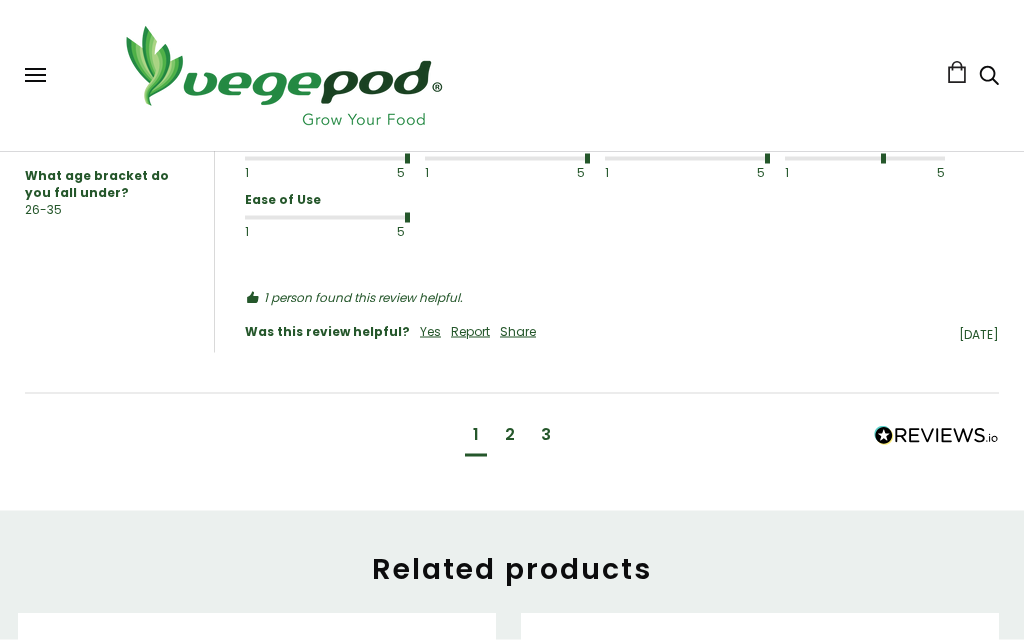 click on "2" at bounding box center (510, 435) 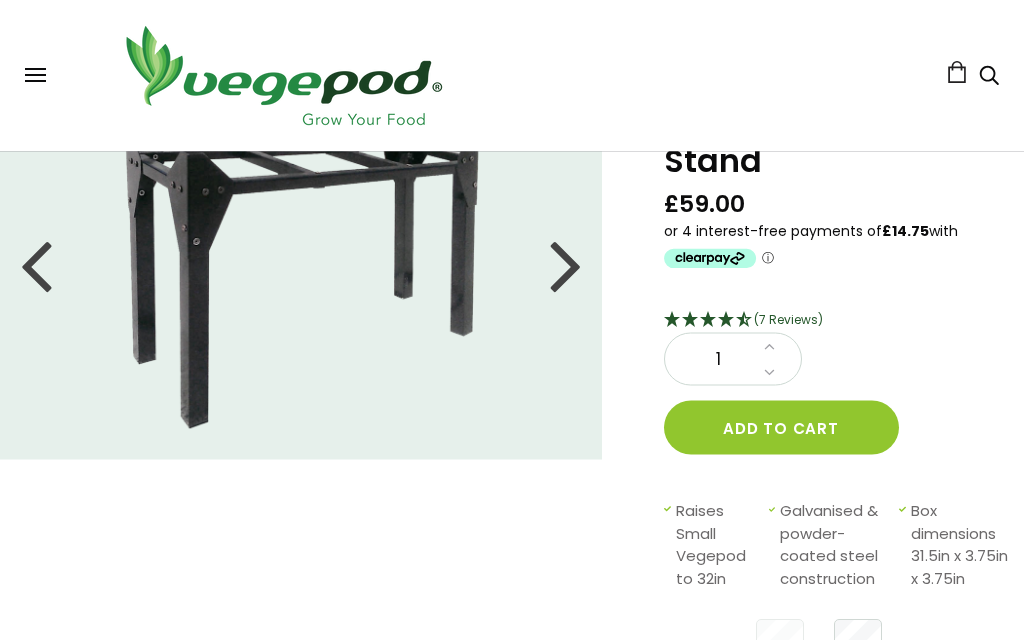 scroll, scrollTop: 0, scrollLeft: 0, axis: both 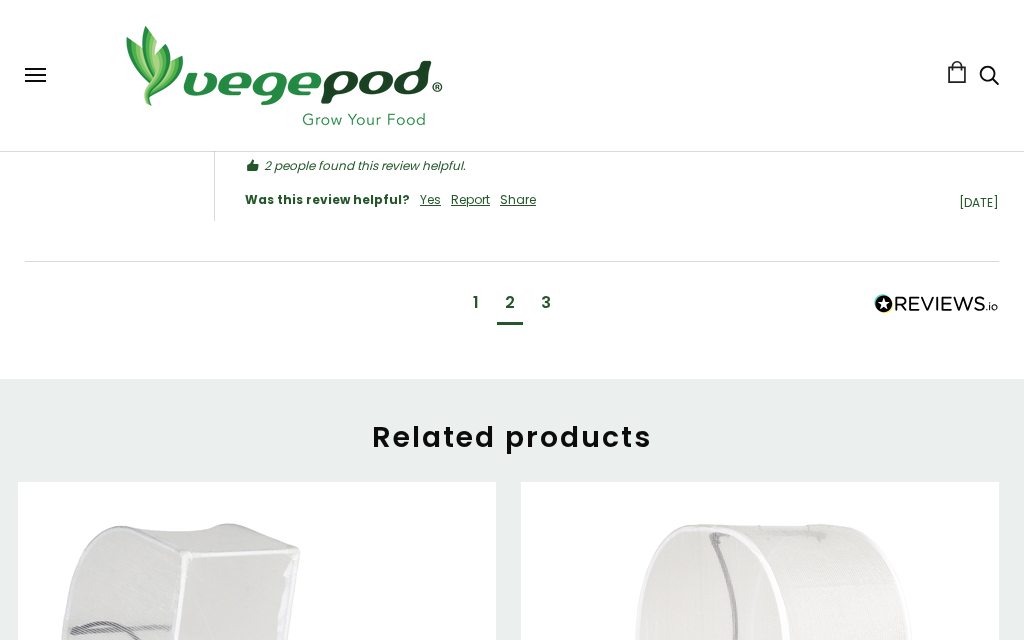 click on "3" at bounding box center (546, 303) 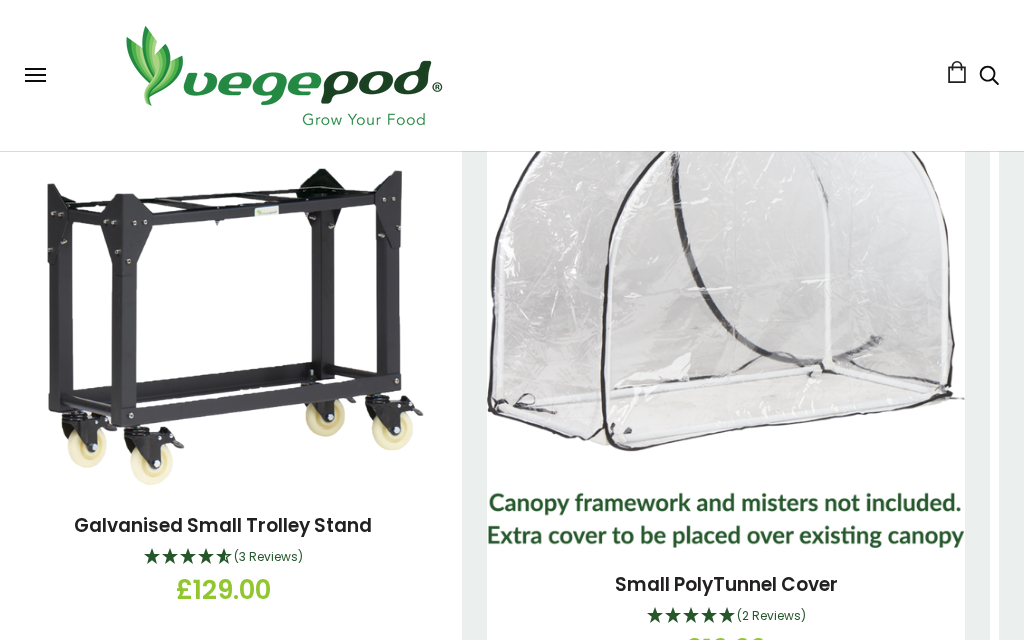 scroll, scrollTop: 2007, scrollLeft: 0, axis: vertical 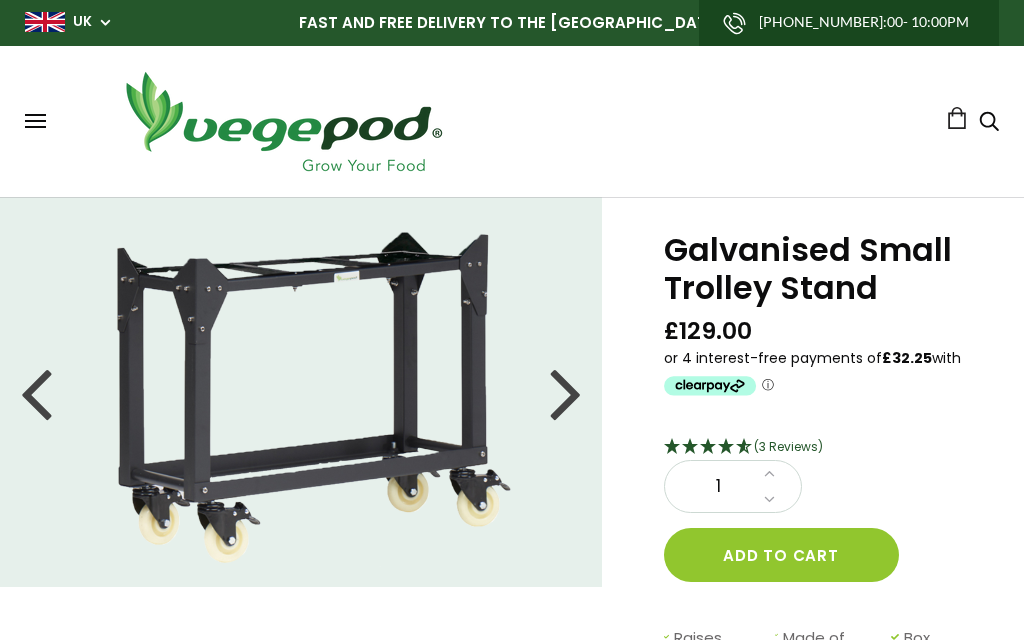 click at bounding box center [566, 392] 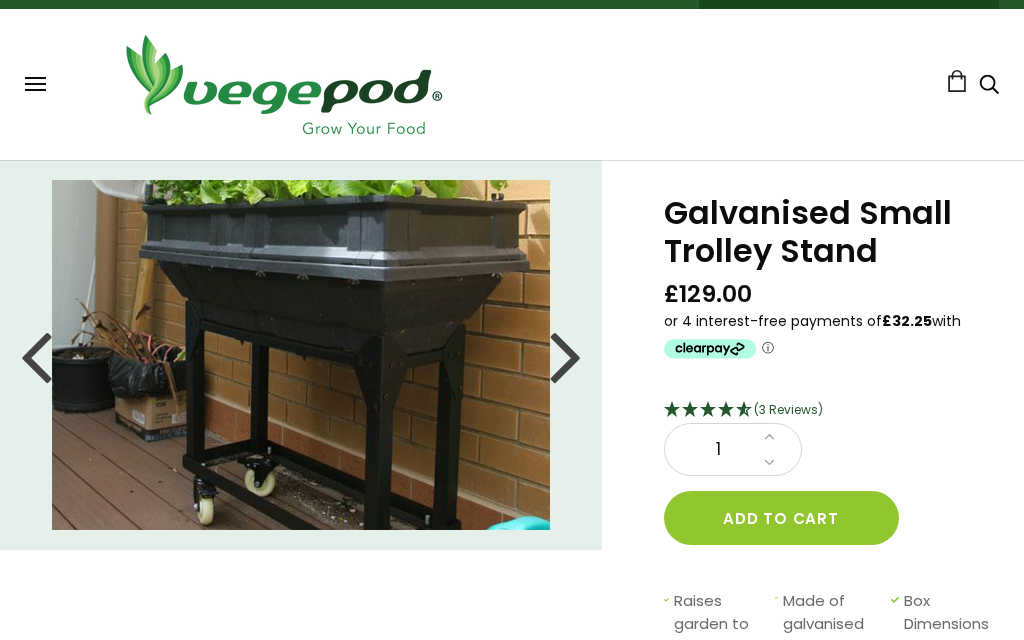 scroll, scrollTop: 31, scrollLeft: 0, axis: vertical 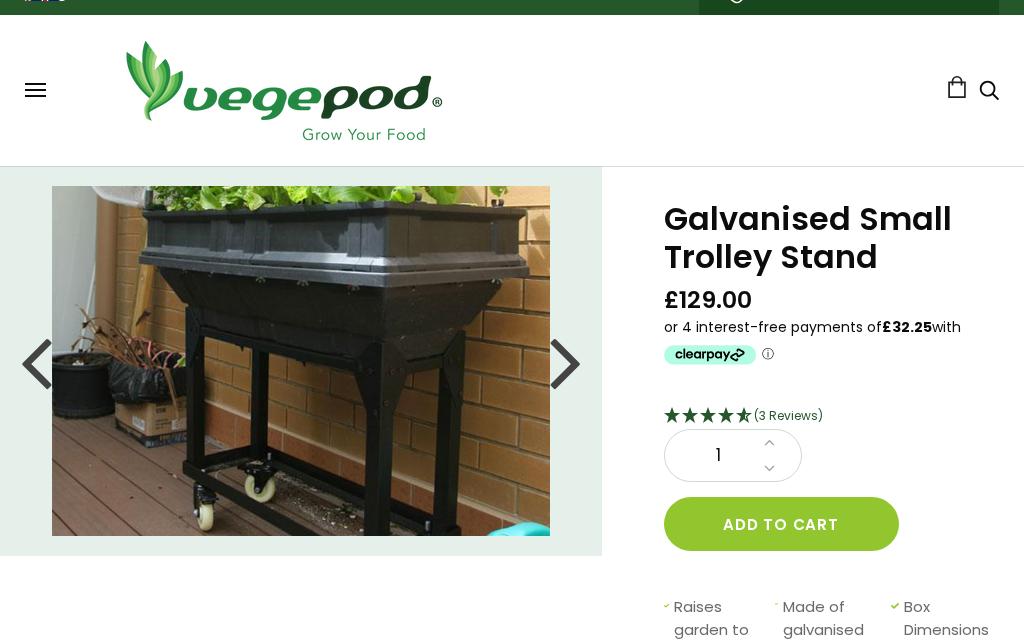 click at bounding box center [300, 361] 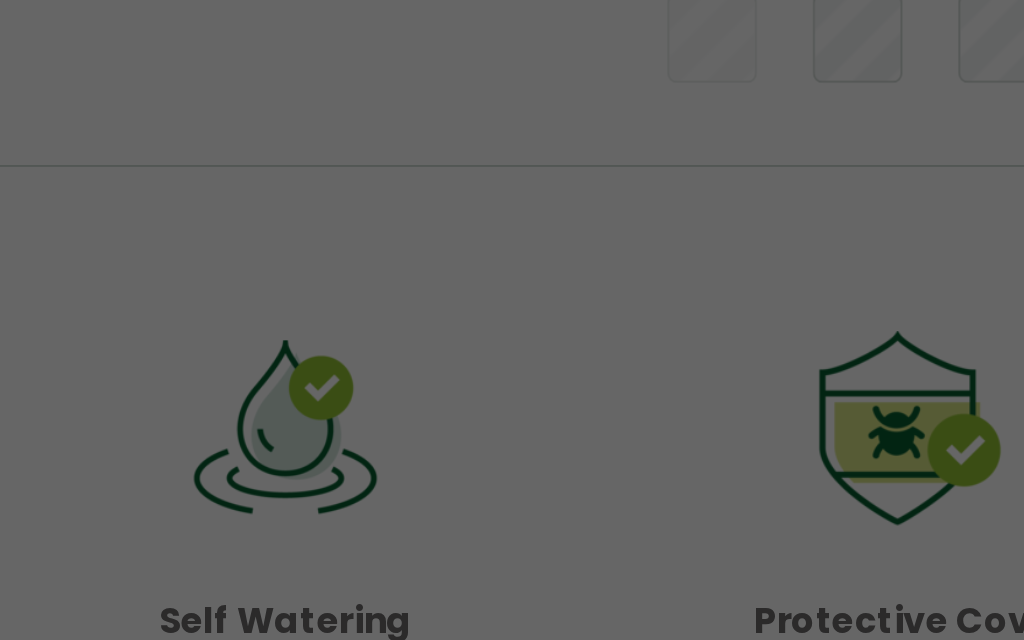scroll, scrollTop: 617, scrollLeft: 0, axis: vertical 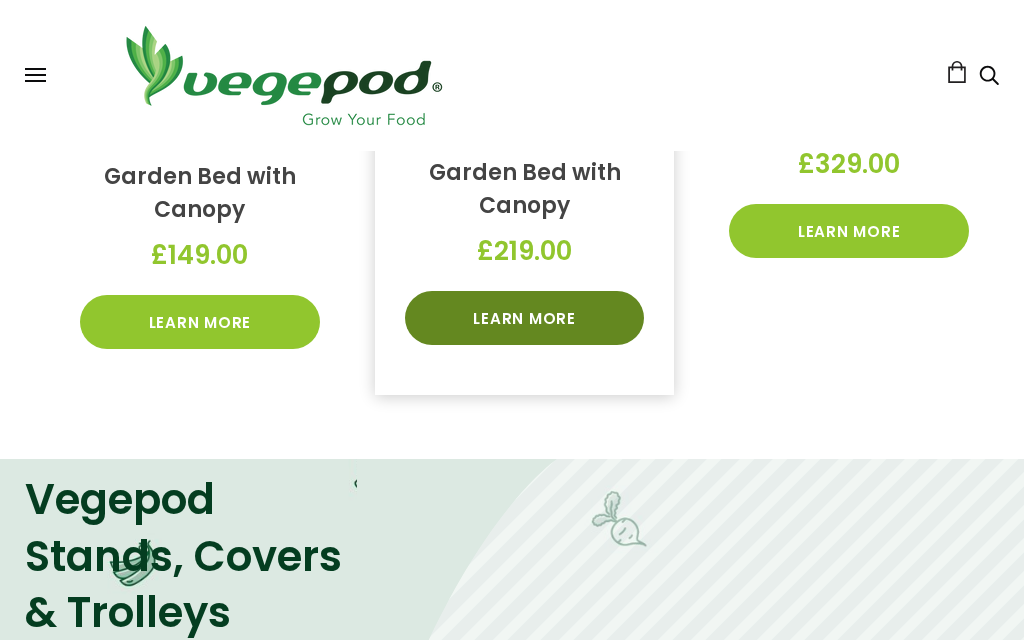 click on "Learn More" at bounding box center (525, 319) 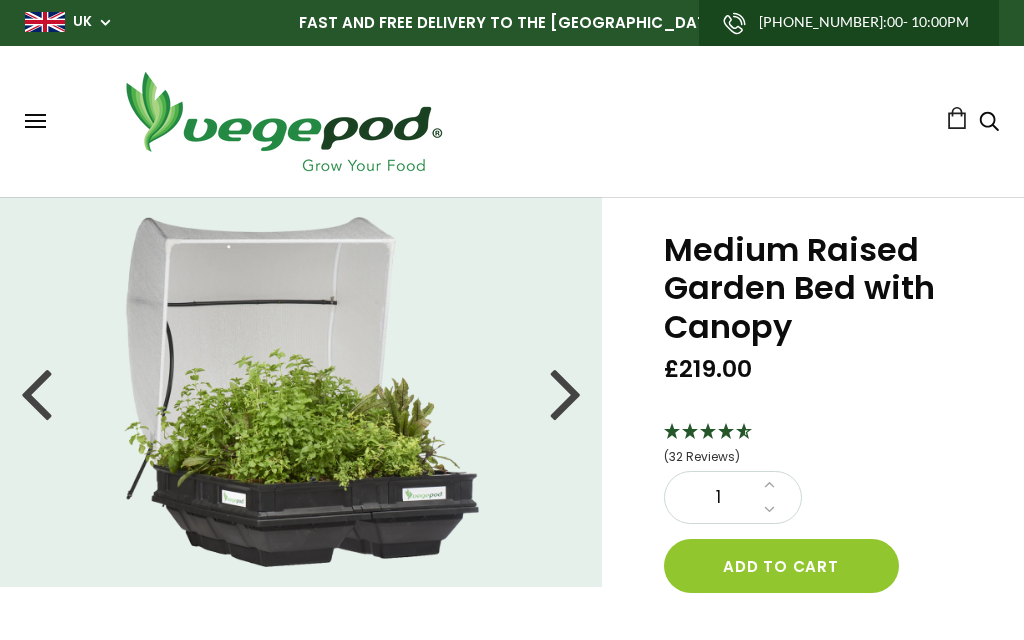 scroll, scrollTop: 0, scrollLeft: 0, axis: both 